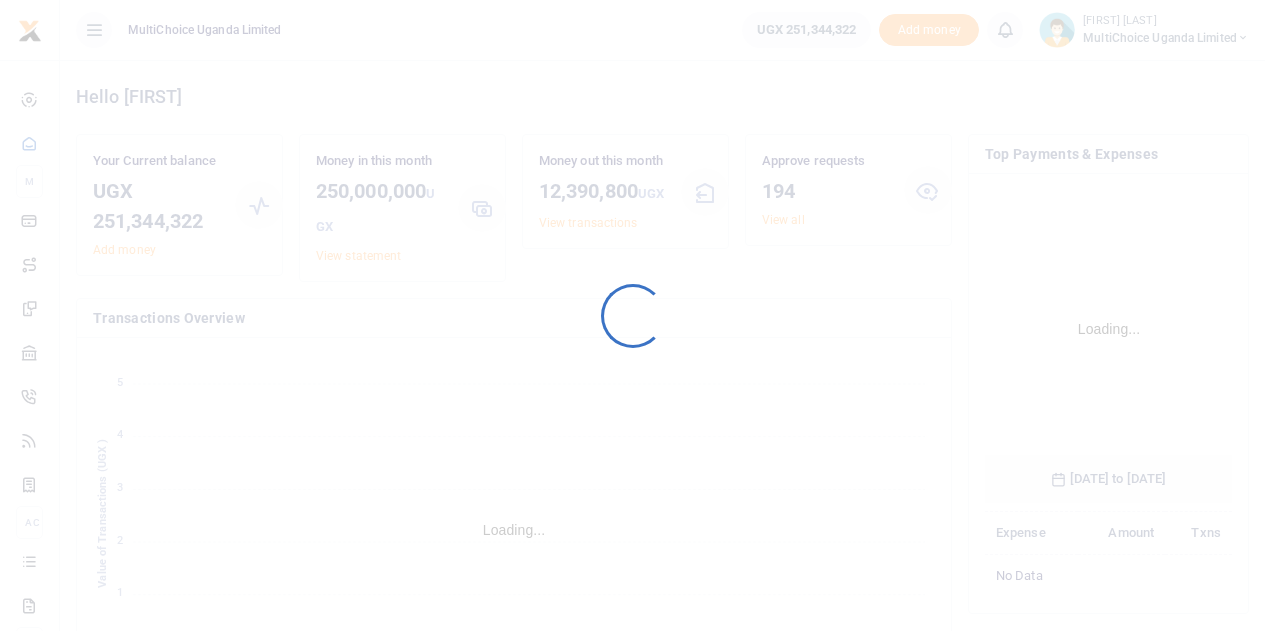 scroll, scrollTop: 0, scrollLeft: 0, axis: both 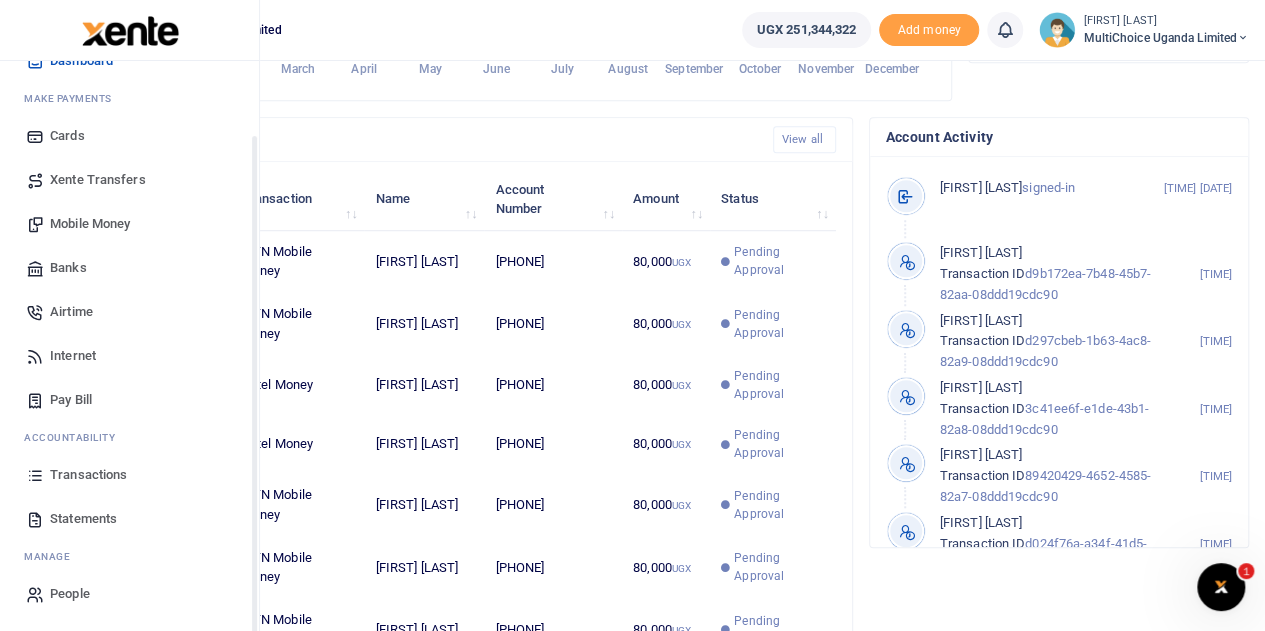 click on "Transactions" at bounding box center (88, 475) 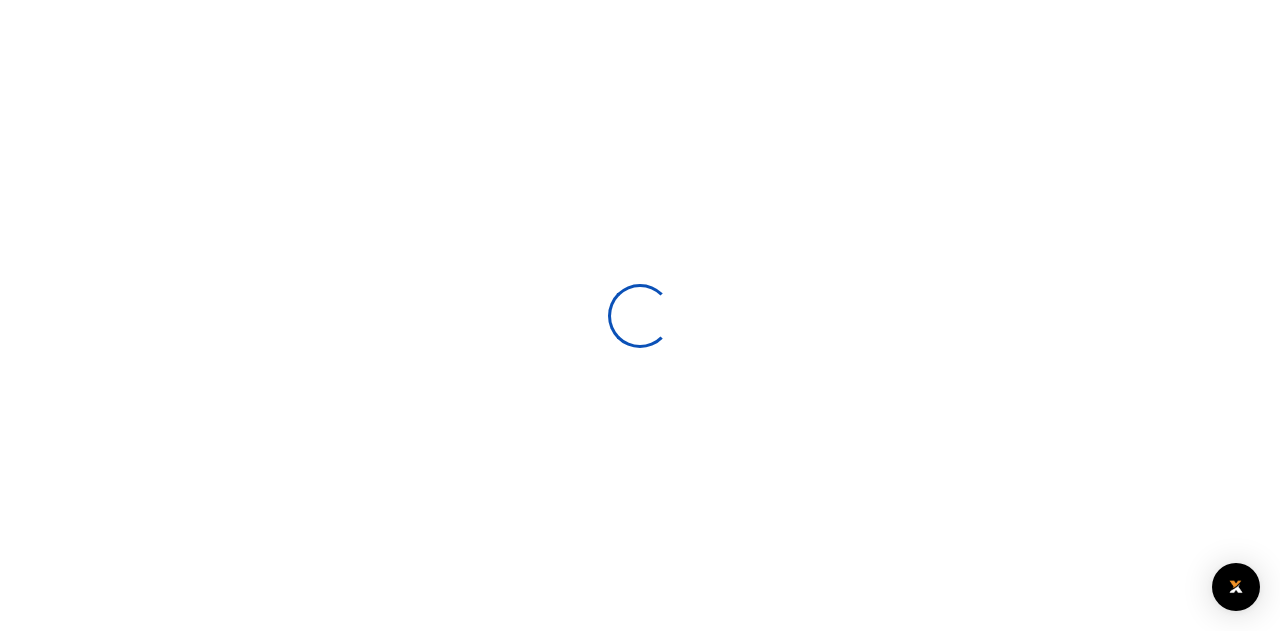 scroll, scrollTop: 0, scrollLeft: 0, axis: both 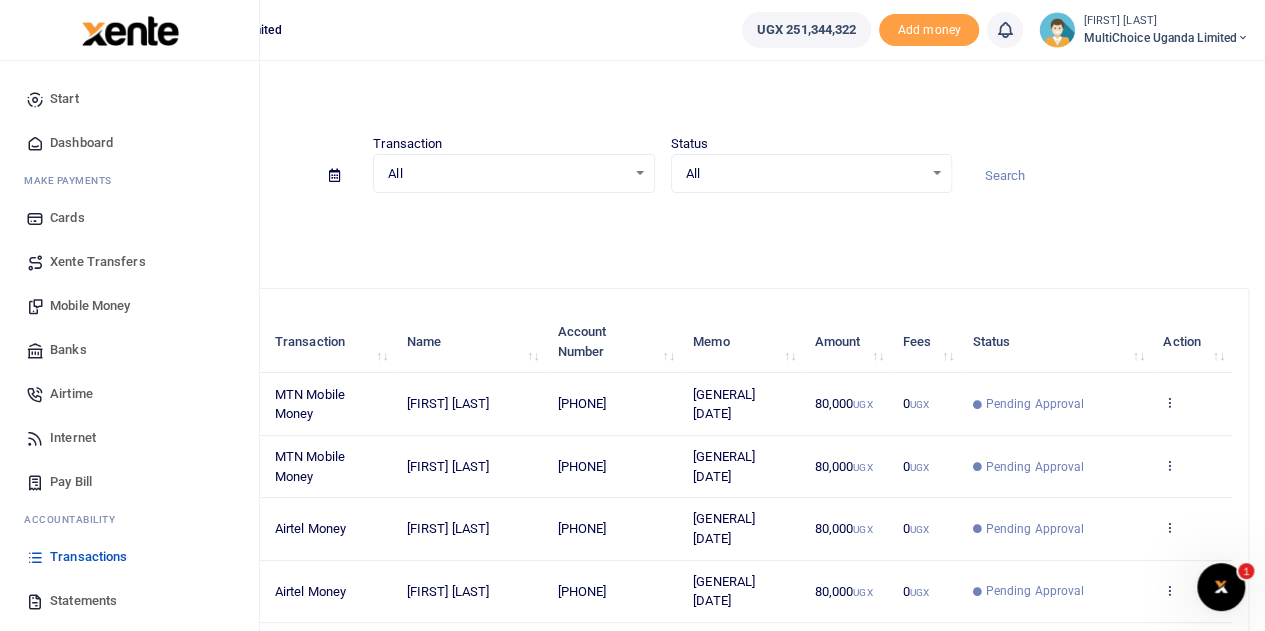 click on "Airtime" at bounding box center (71, 394) 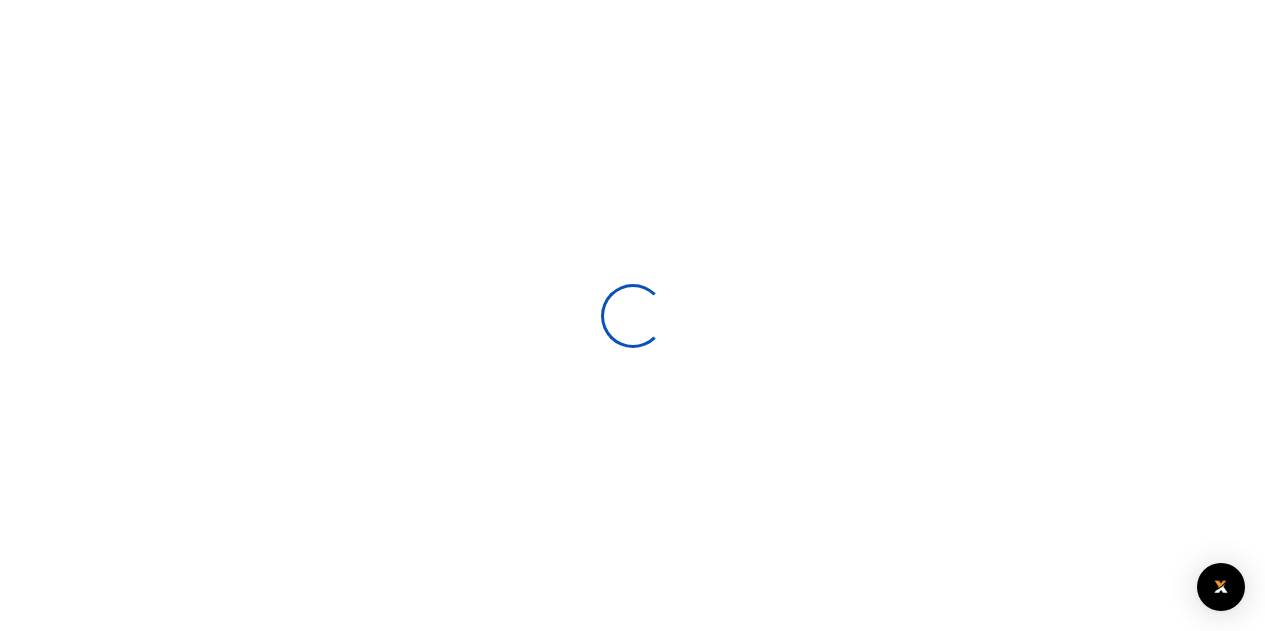 scroll, scrollTop: 0, scrollLeft: 0, axis: both 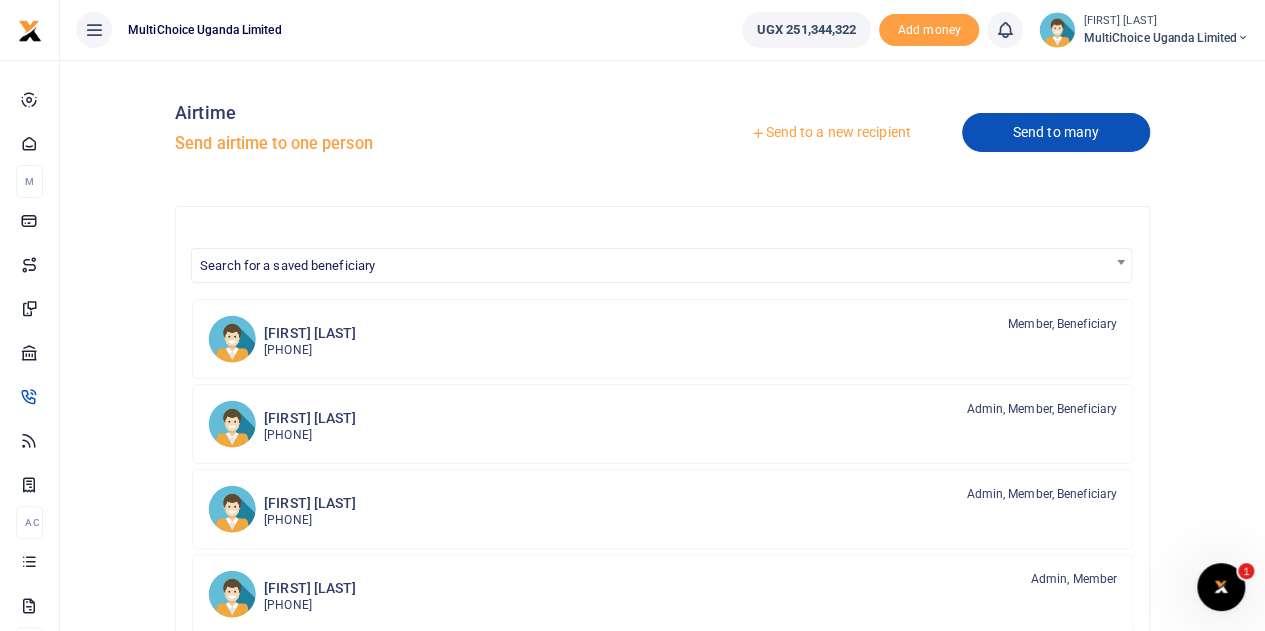 click on "Send to many" at bounding box center [1056, 132] 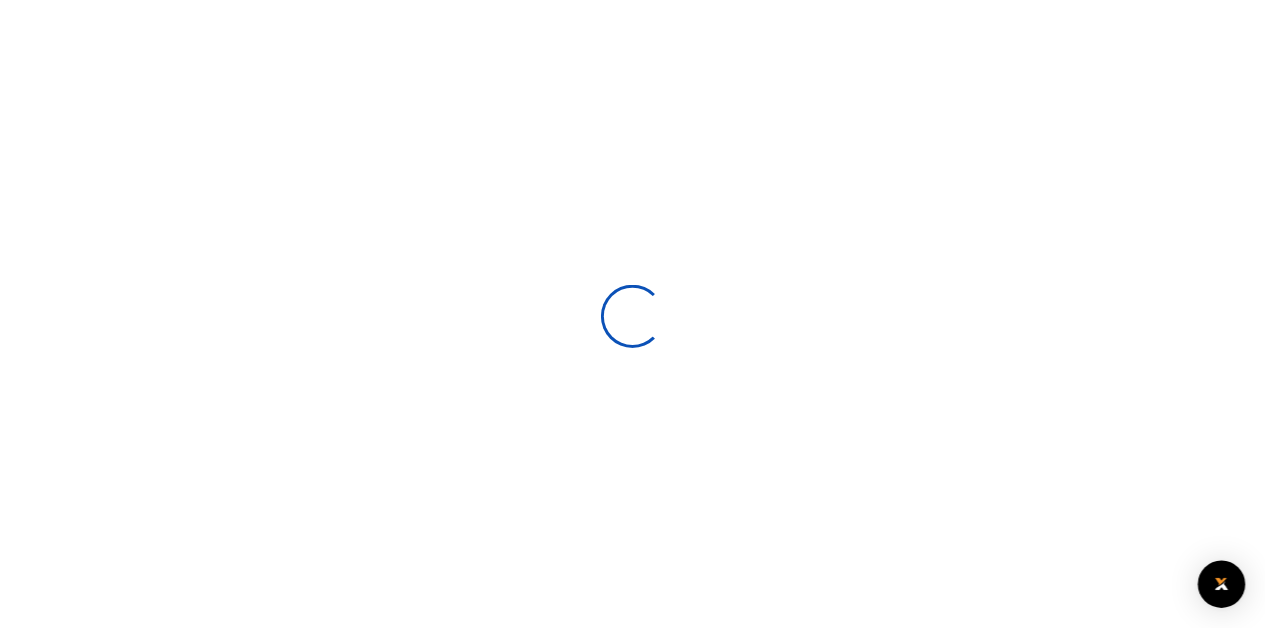 scroll, scrollTop: 0, scrollLeft: 0, axis: both 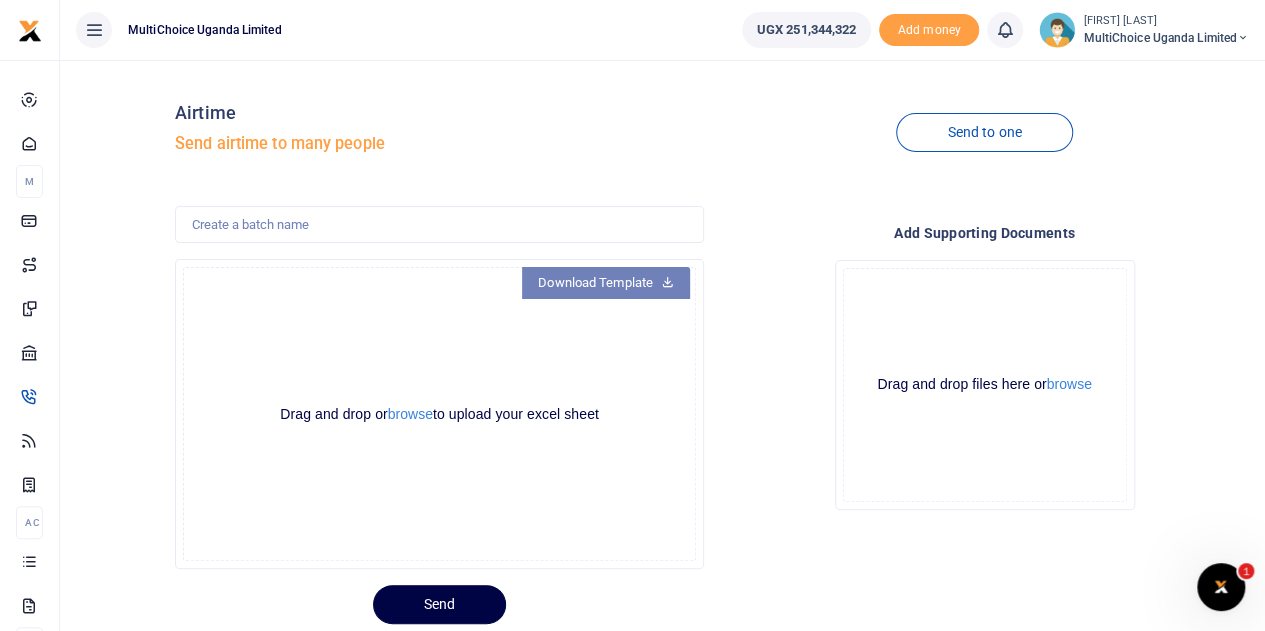 click on "Download Template" at bounding box center [606, 283] 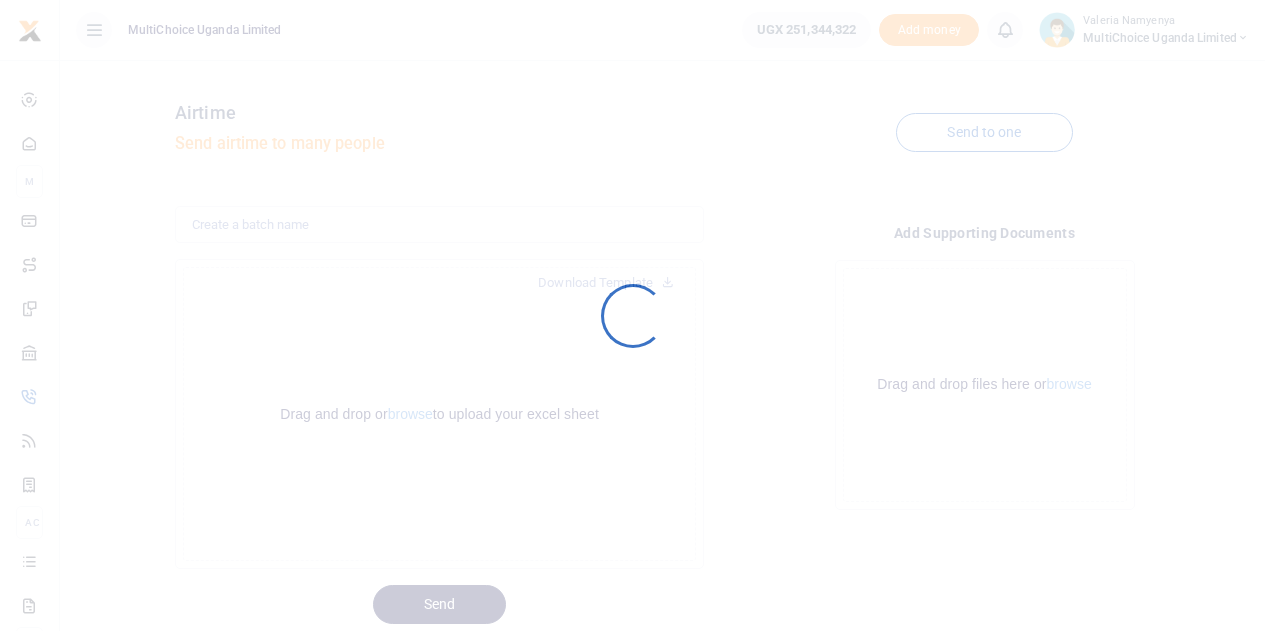scroll, scrollTop: 0, scrollLeft: 0, axis: both 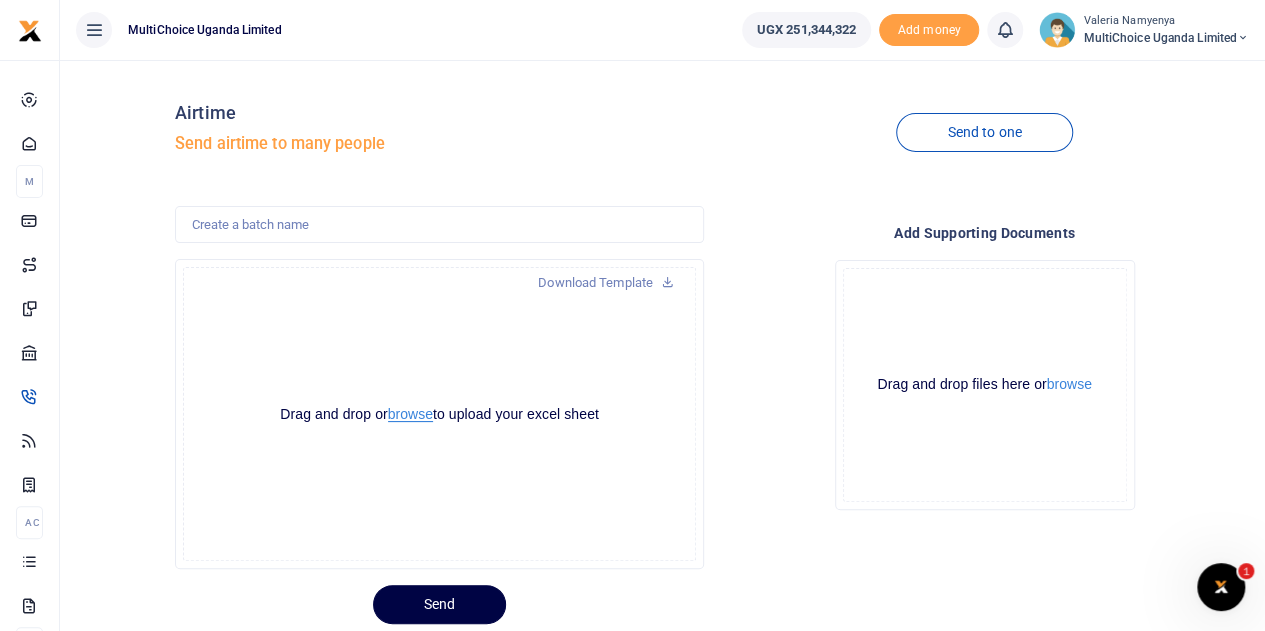 click on "browse" at bounding box center [410, 414] 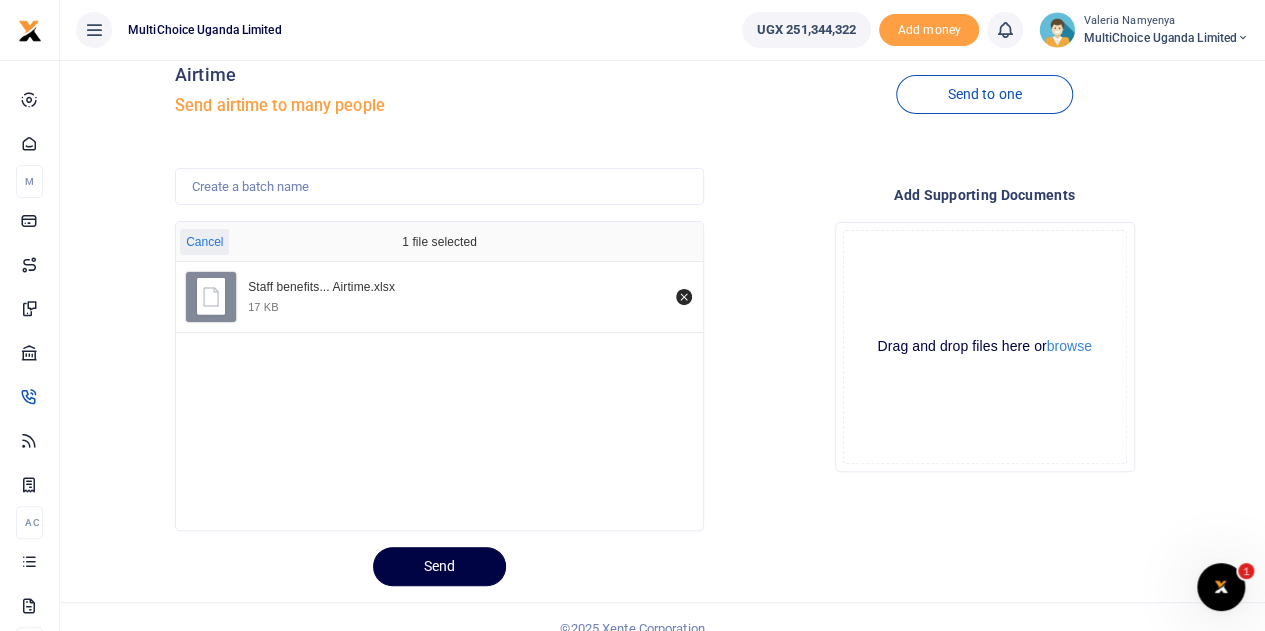scroll, scrollTop: 60, scrollLeft: 0, axis: vertical 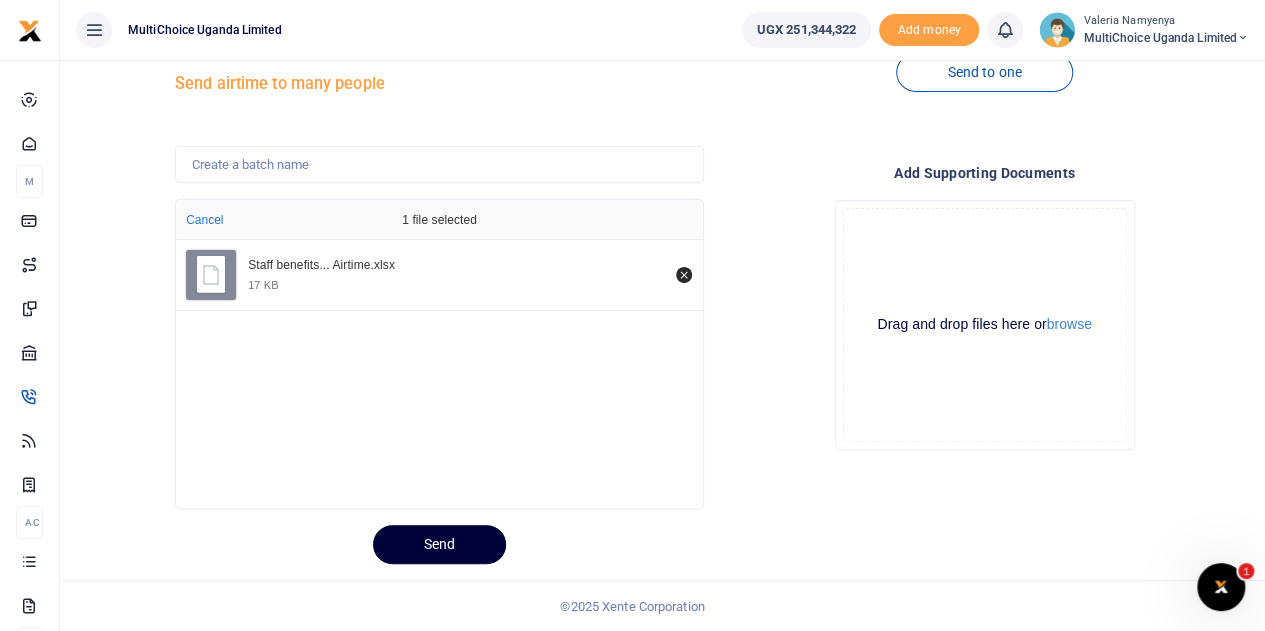 click on "Send" at bounding box center [439, 544] 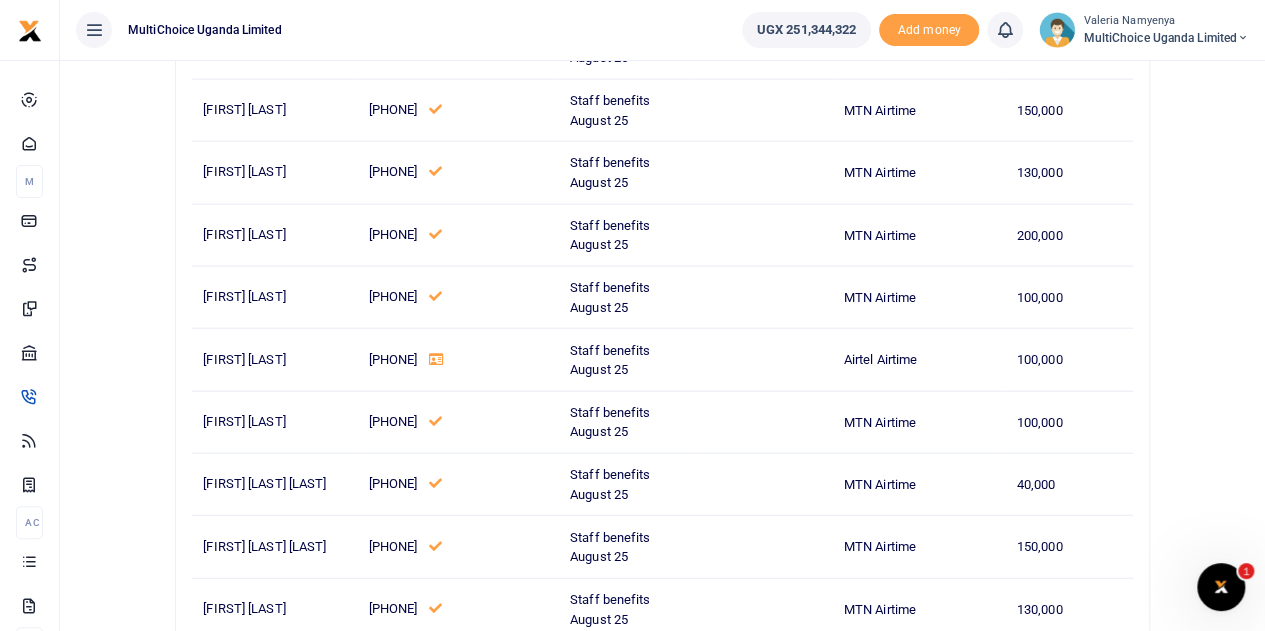 scroll, scrollTop: 10009, scrollLeft: 0, axis: vertical 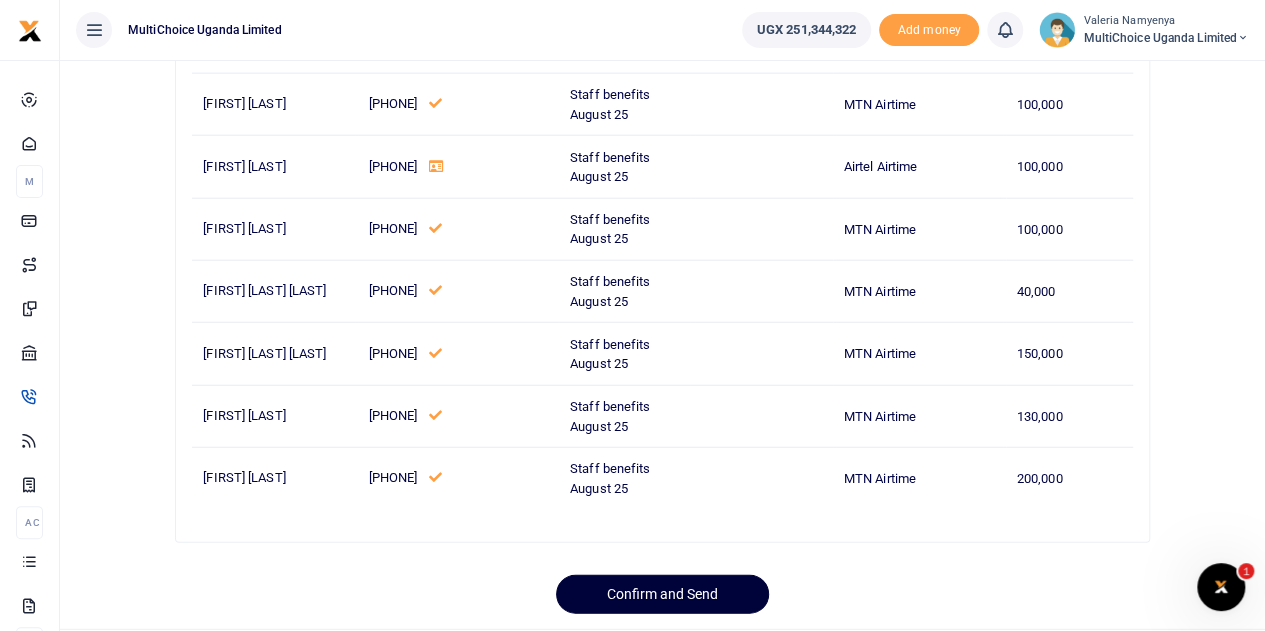 click on "Confirm and Send" at bounding box center (662, 594) 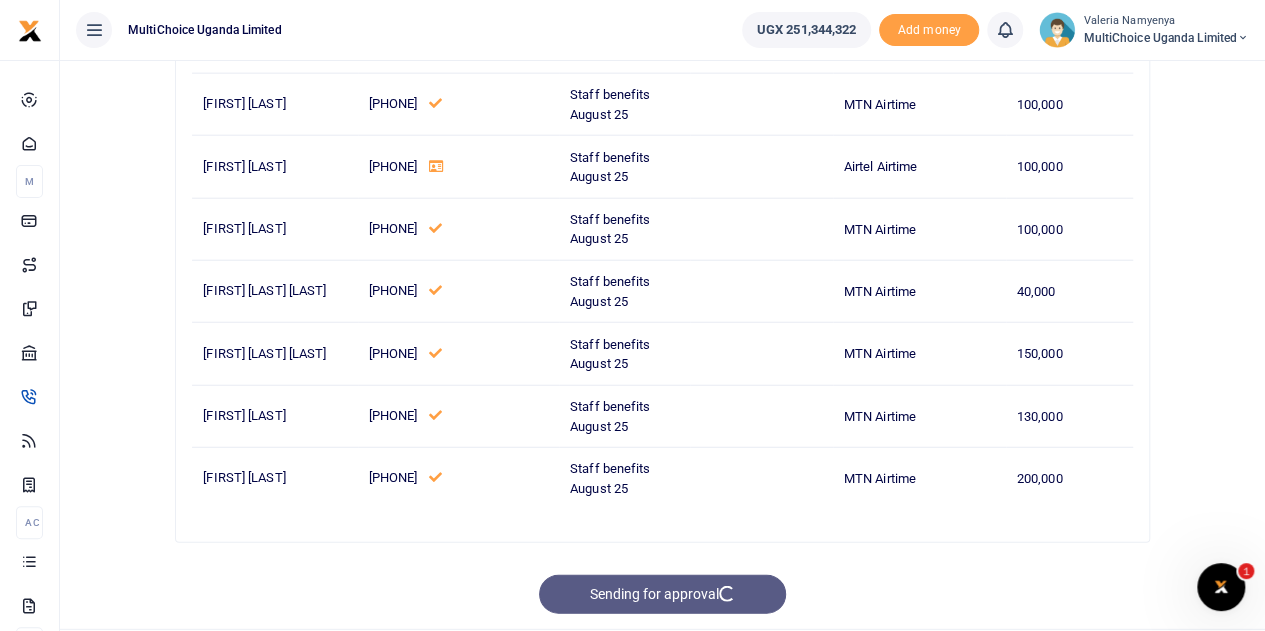 scroll, scrollTop: 10004, scrollLeft: 0, axis: vertical 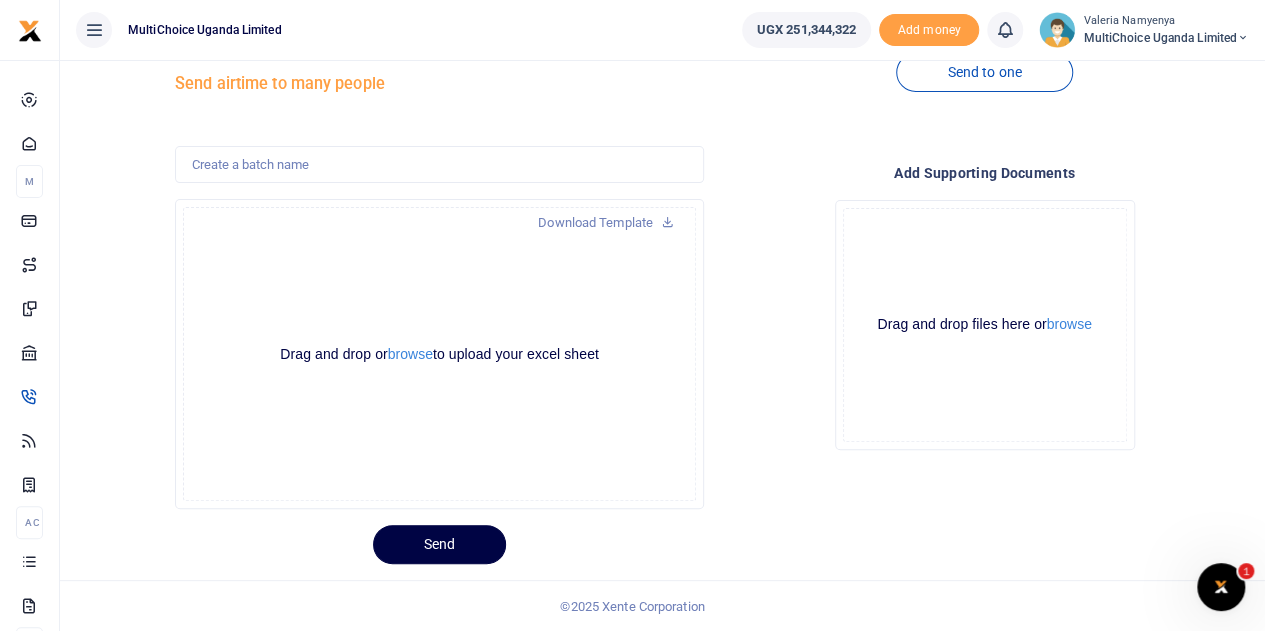 click on "Send" at bounding box center (712, 536) 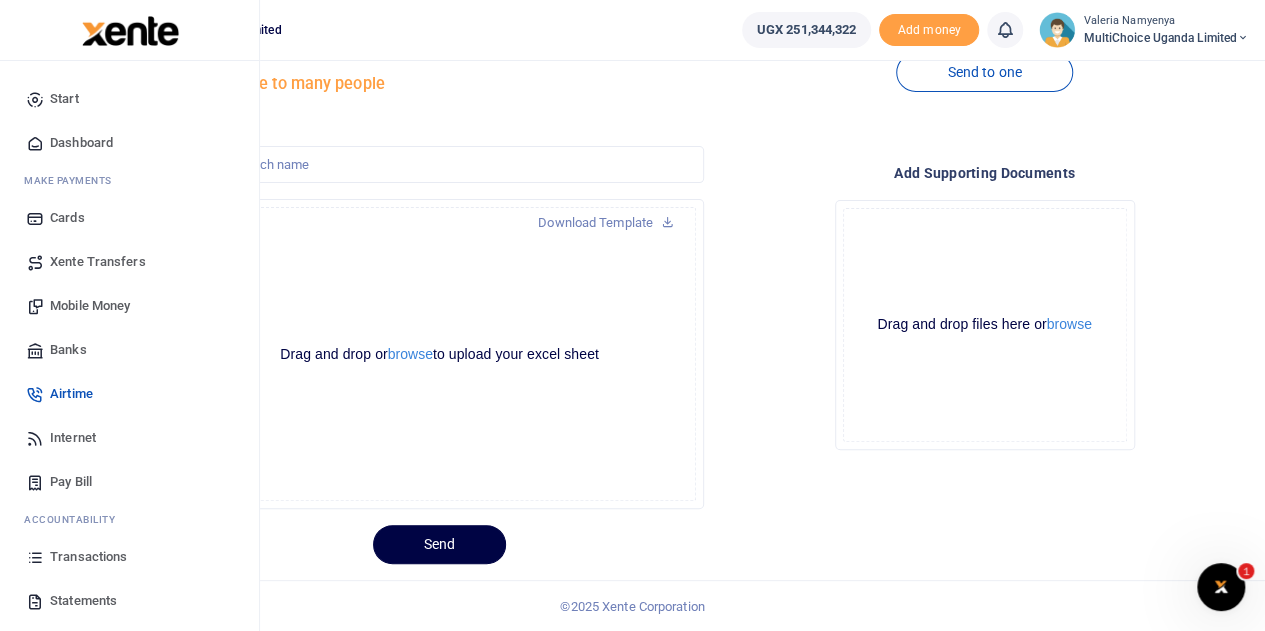 click on "Mobile Money" at bounding box center [90, 306] 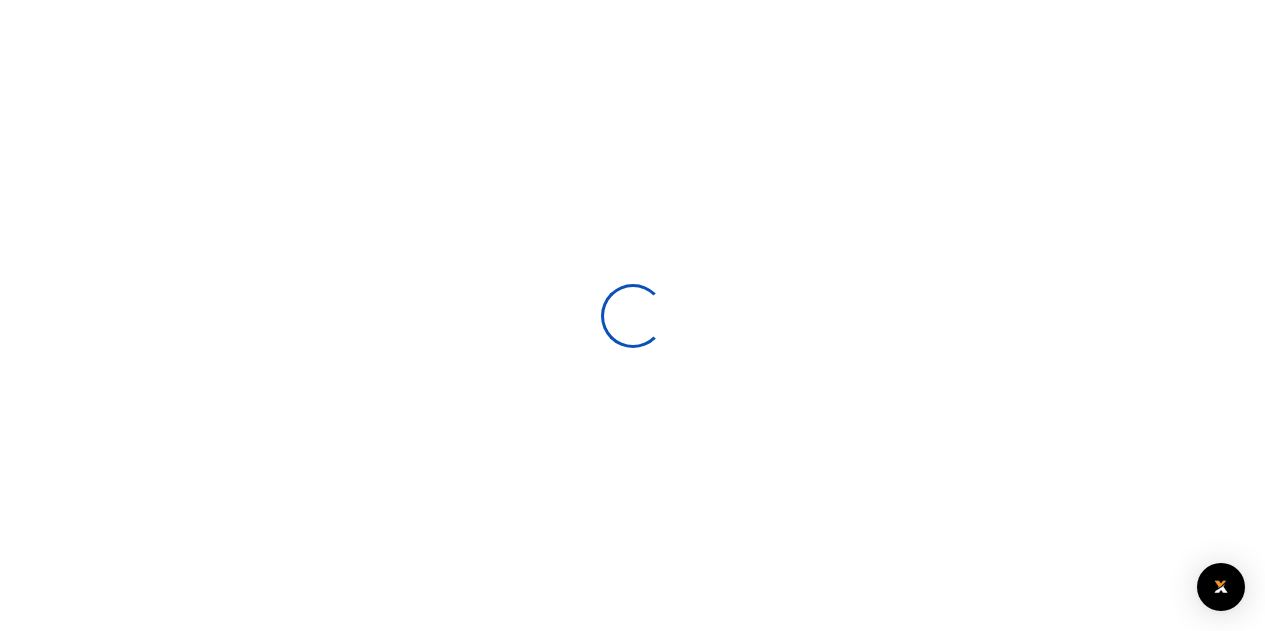 scroll, scrollTop: 0, scrollLeft: 0, axis: both 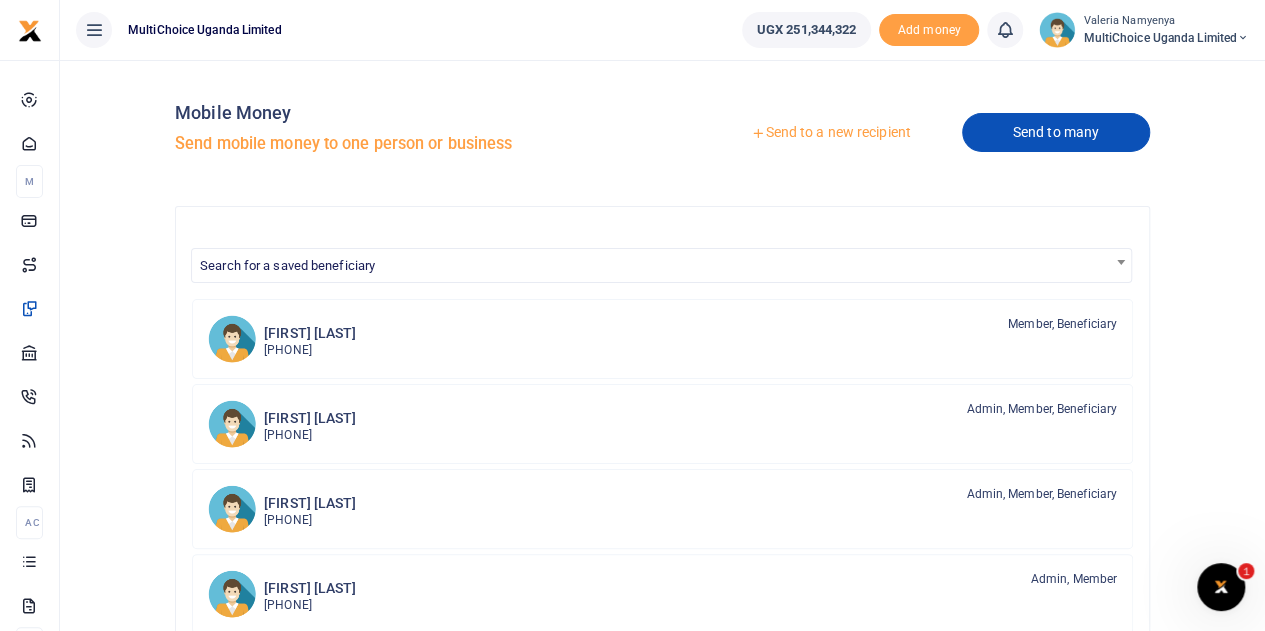 click on "Send to many" at bounding box center (1056, 132) 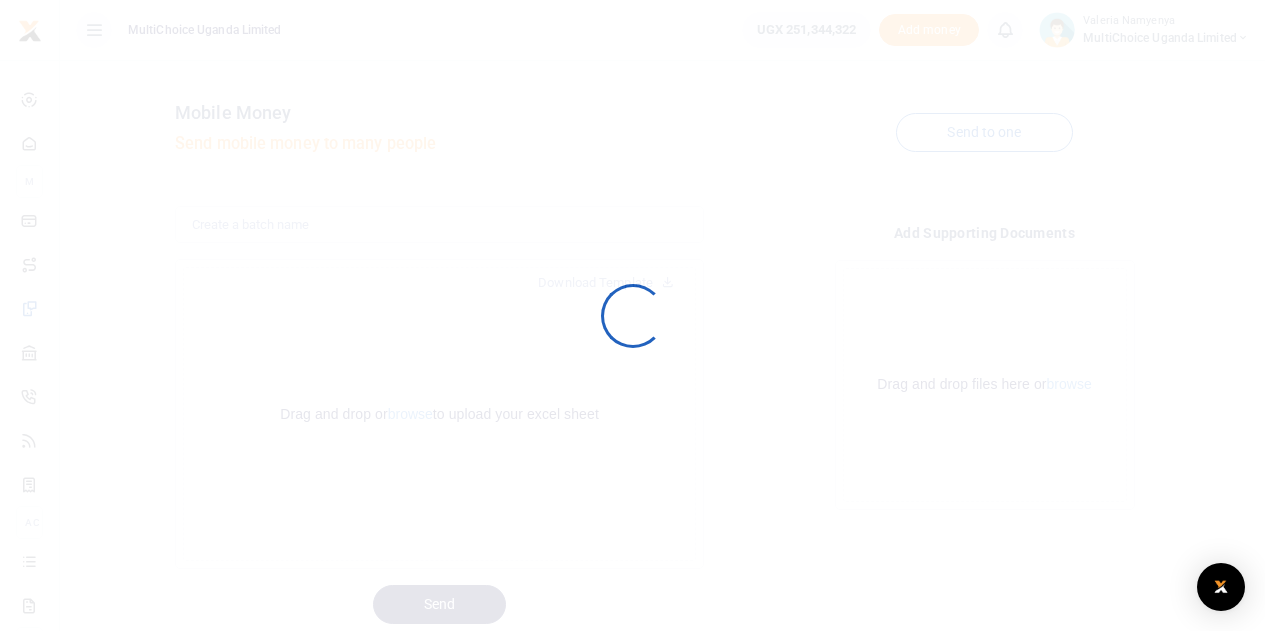 scroll, scrollTop: 0, scrollLeft: 0, axis: both 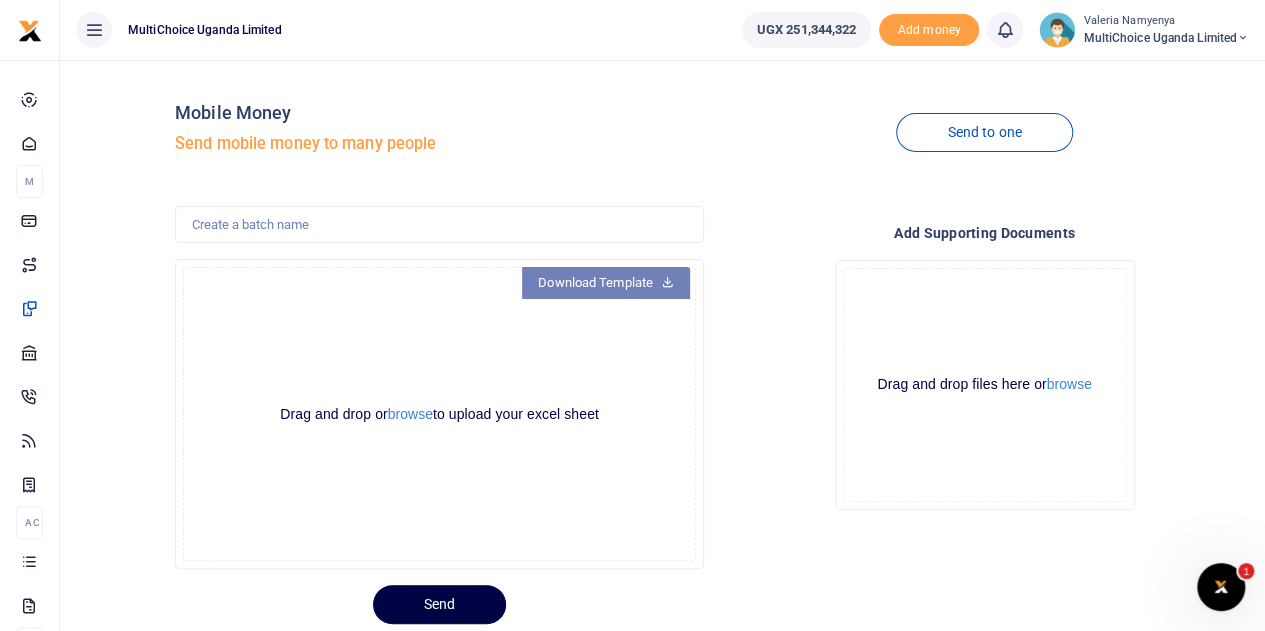 click on "Download Template" at bounding box center (606, 283) 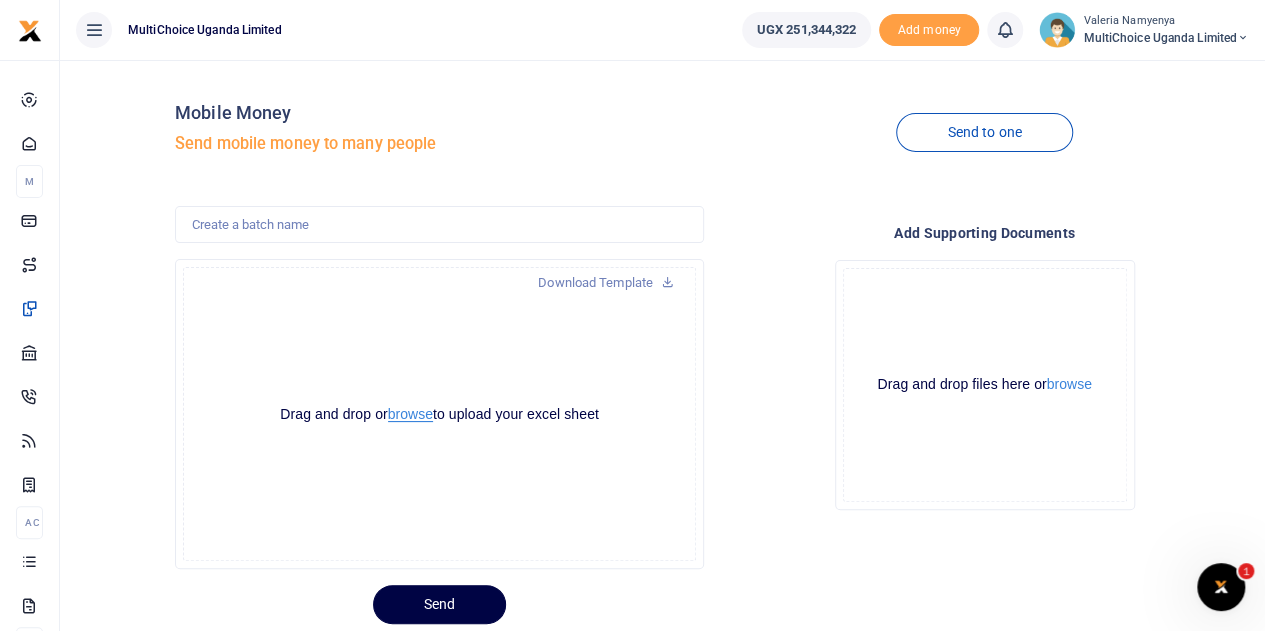 click on "browse" at bounding box center [410, 414] 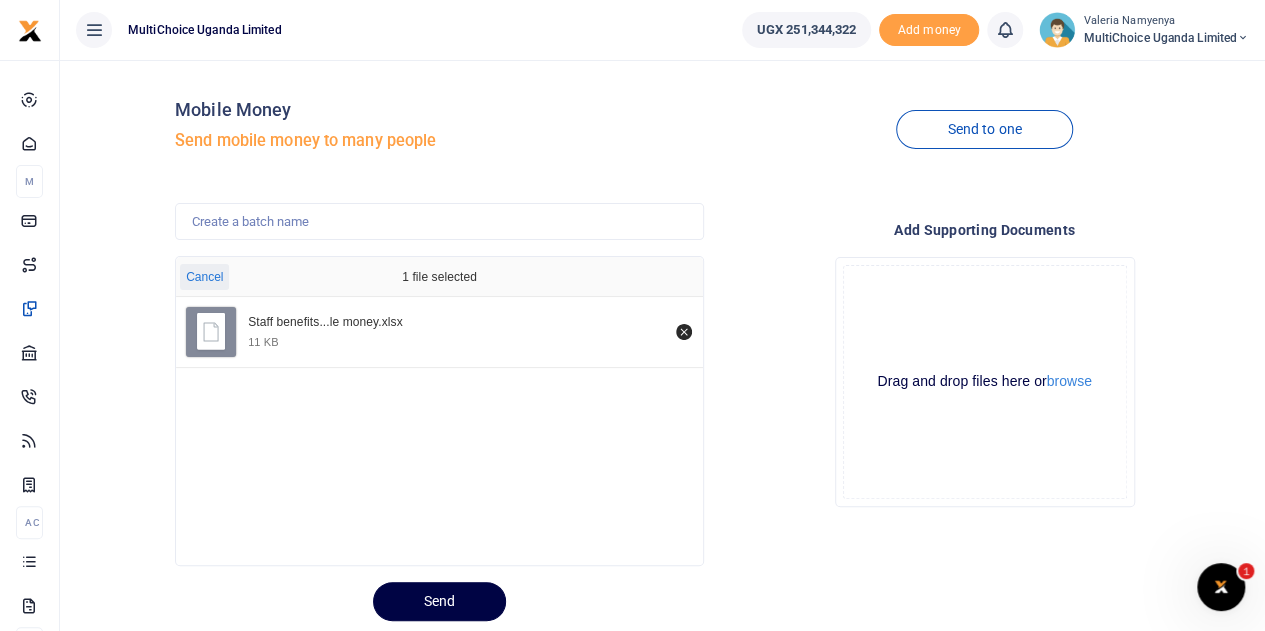 scroll, scrollTop: 60, scrollLeft: 0, axis: vertical 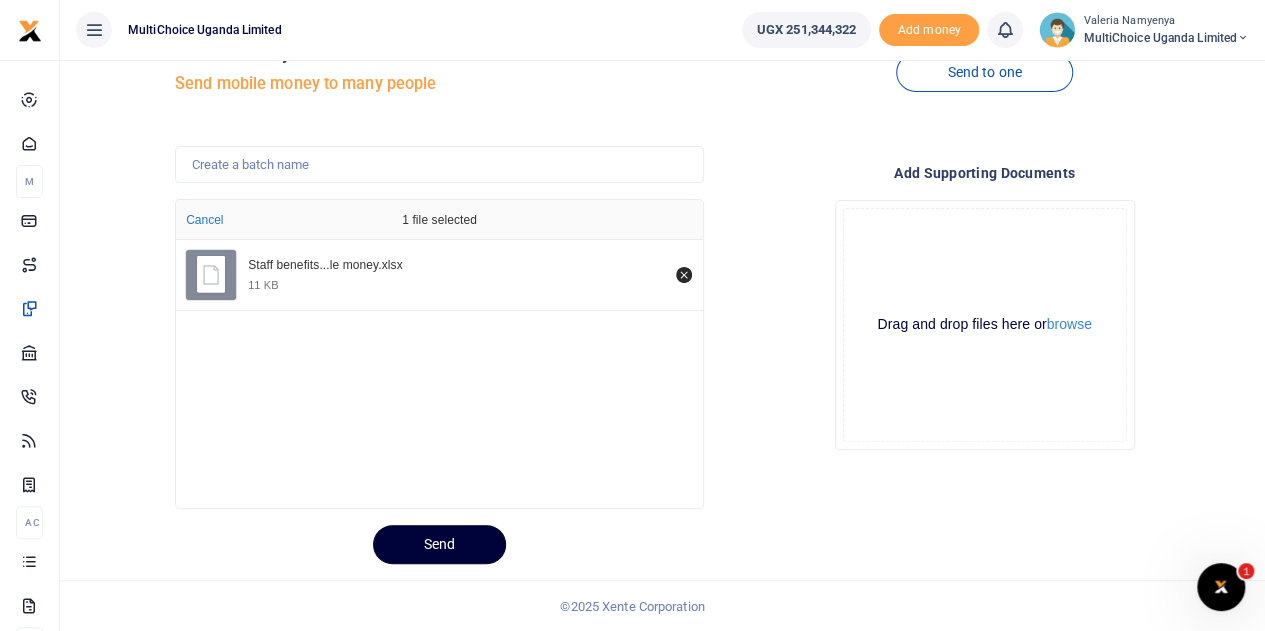 click on "Send" at bounding box center [439, 544] 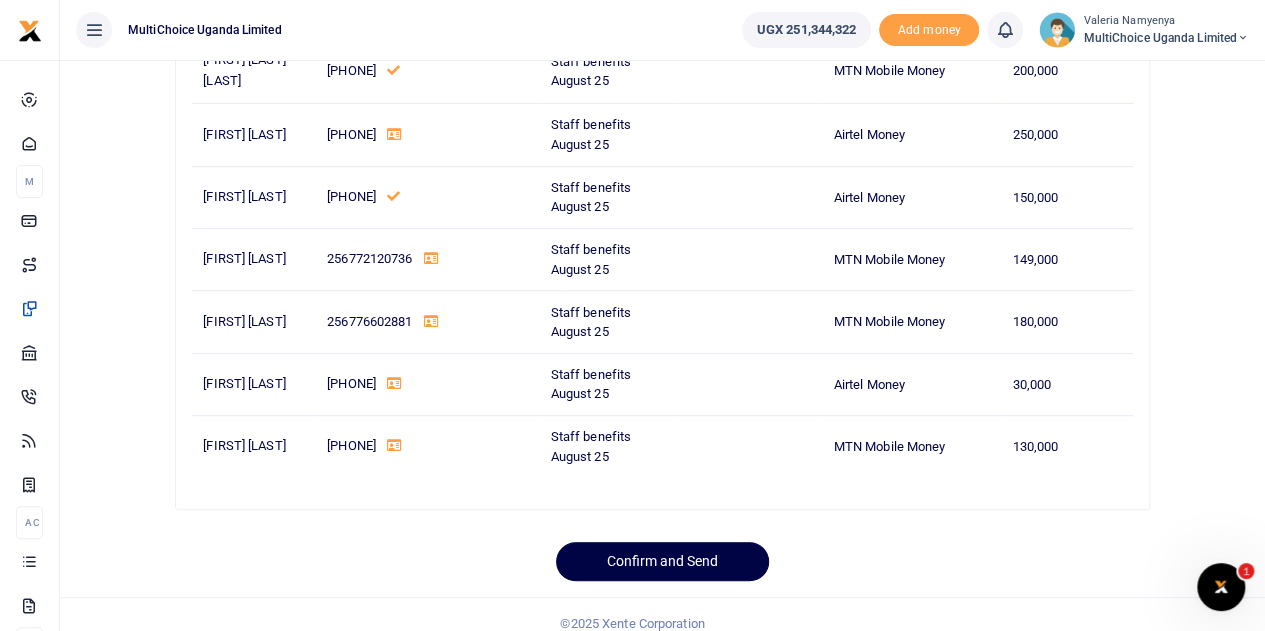 scroll, scrollTop: 320, scrollLeft: 0, axis: vertical 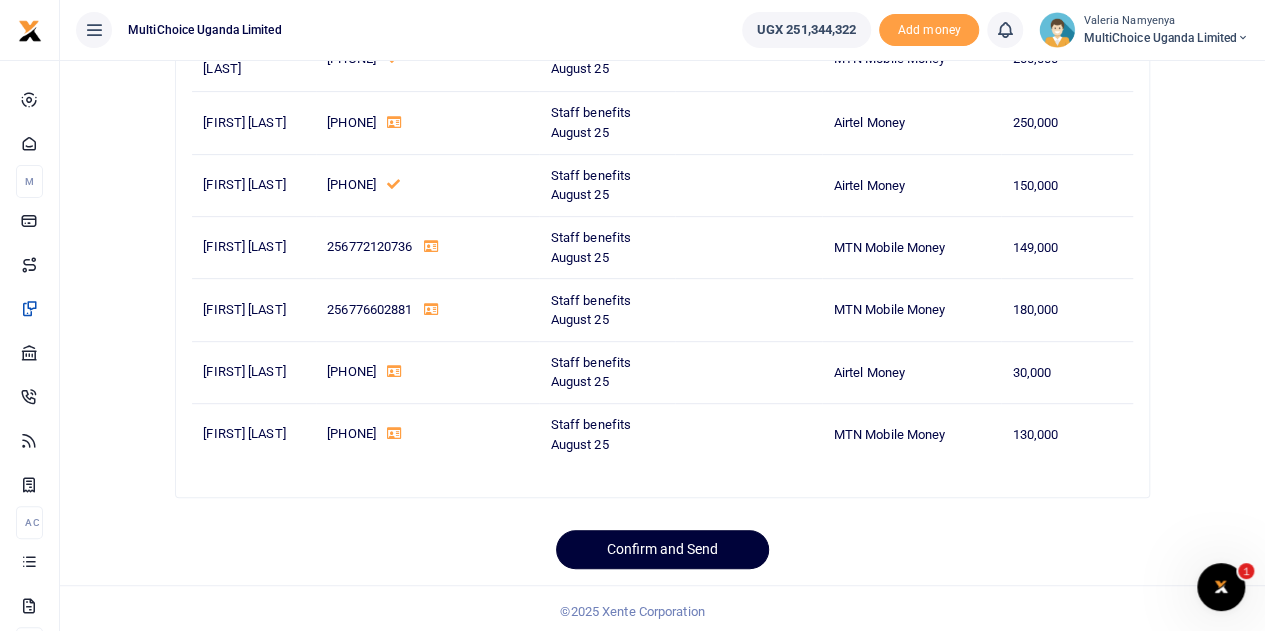 click on "Confirm and Send" at bounding box center (662, 549) 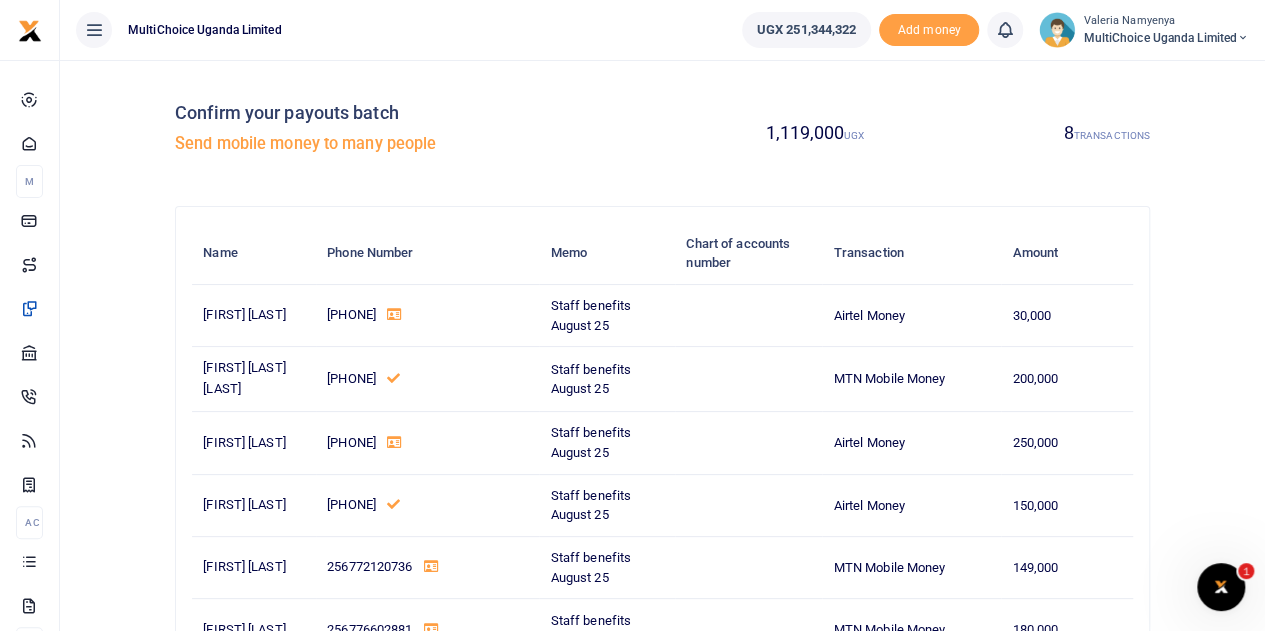 scroll, scrollTop: 320, scrollLeft: 0, axis: vertical 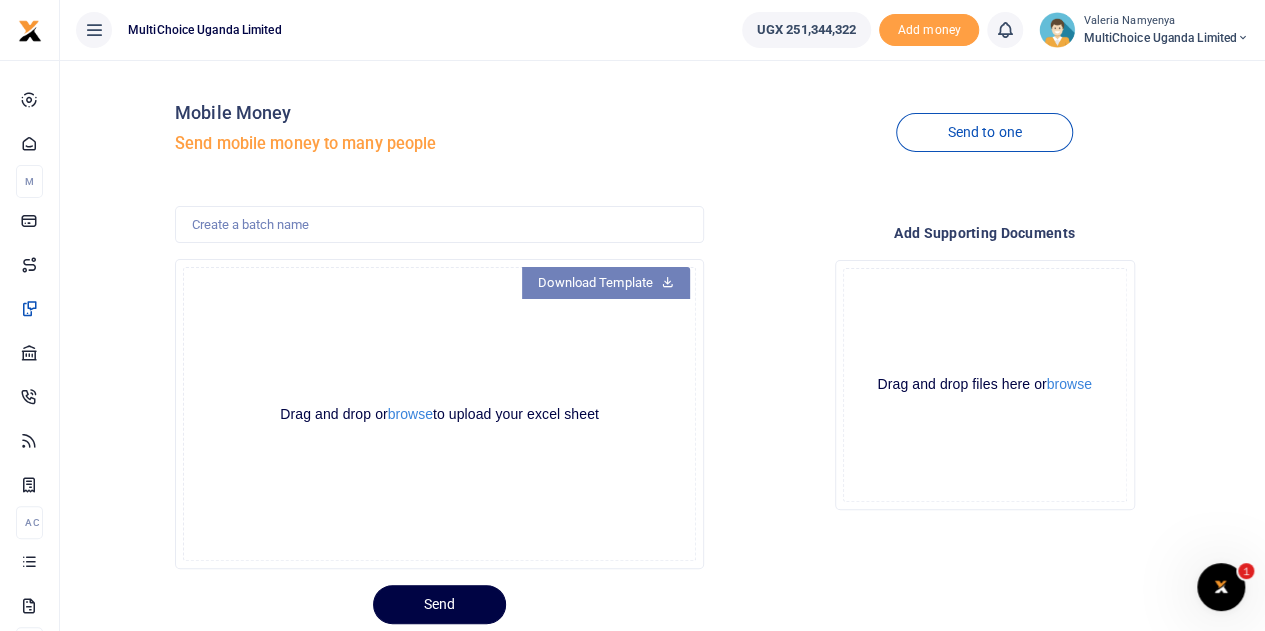 click on "Download Template" at bounding box center [606, 283] 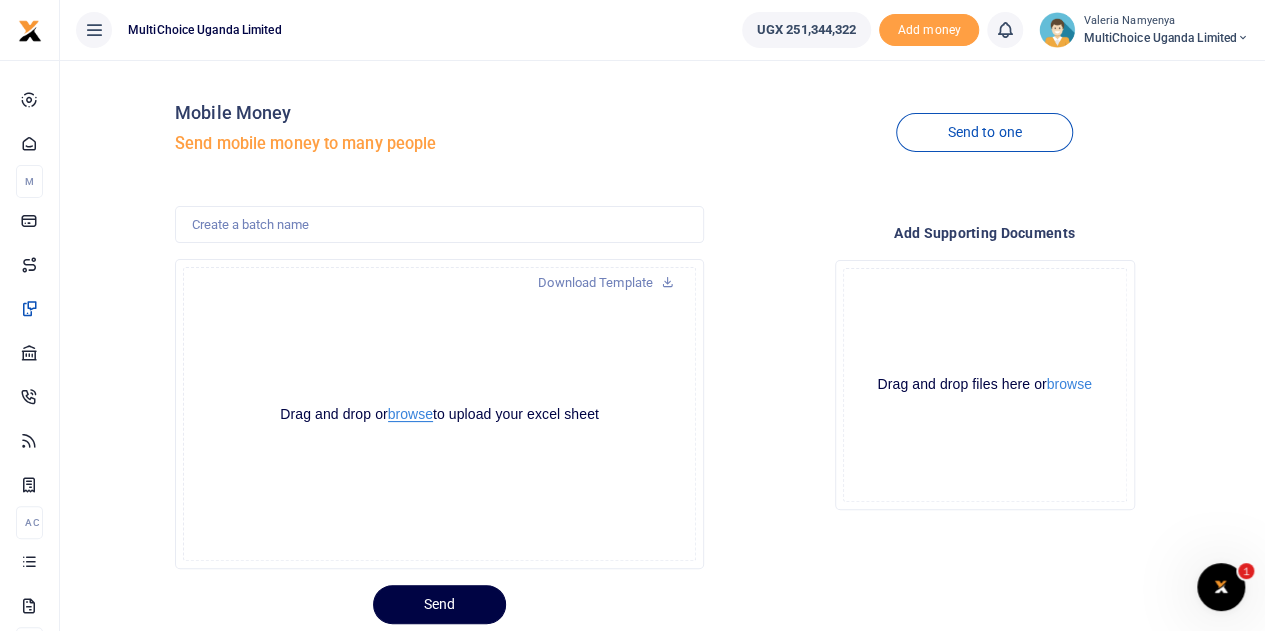 click on "browse" at bounding box center [410, 414] 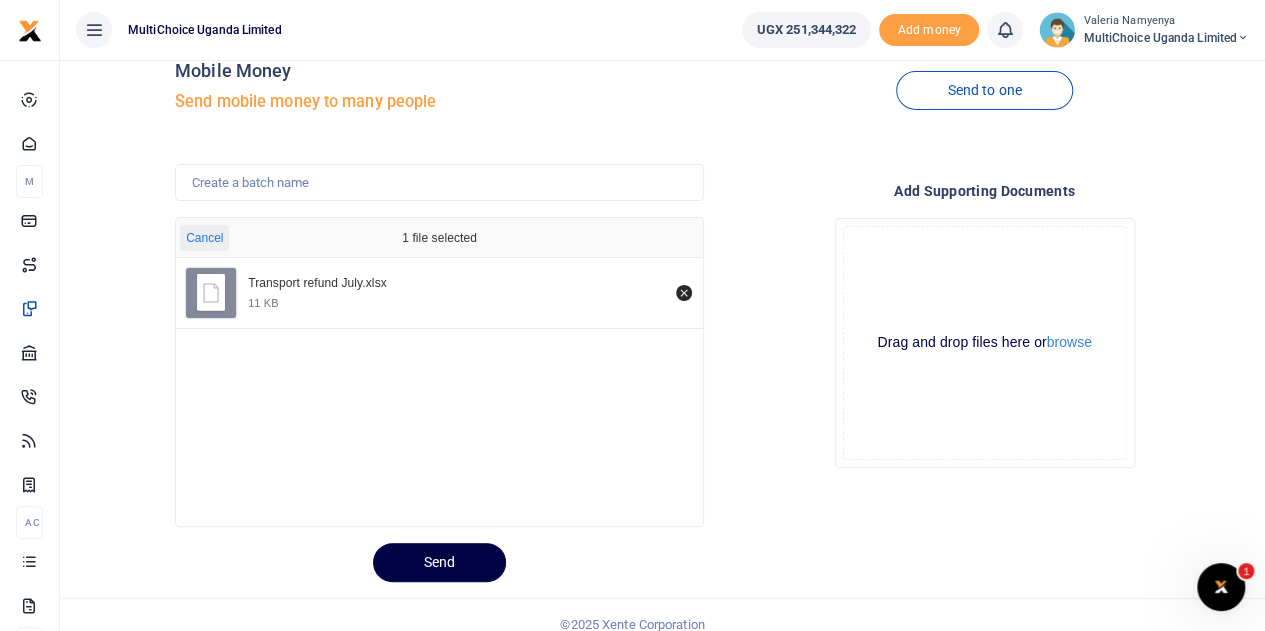 scroll, scrollTop: 60, scrollLeft: 0, axis: vertical 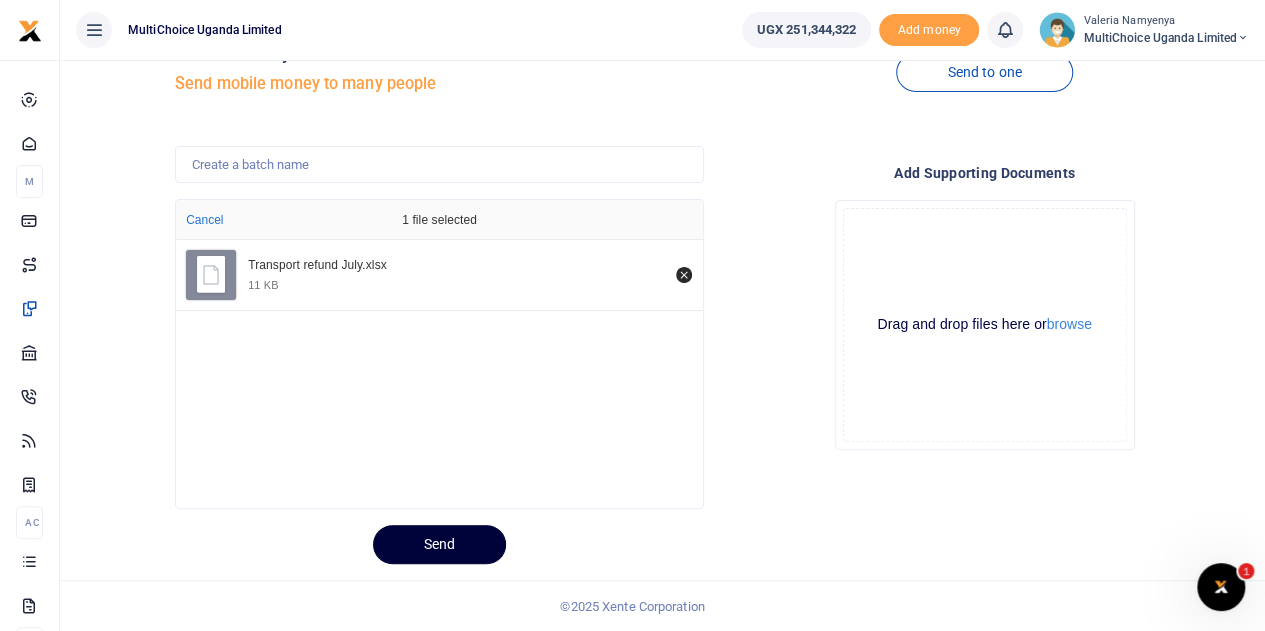 click on "Send" at bounding box center [439, 544] 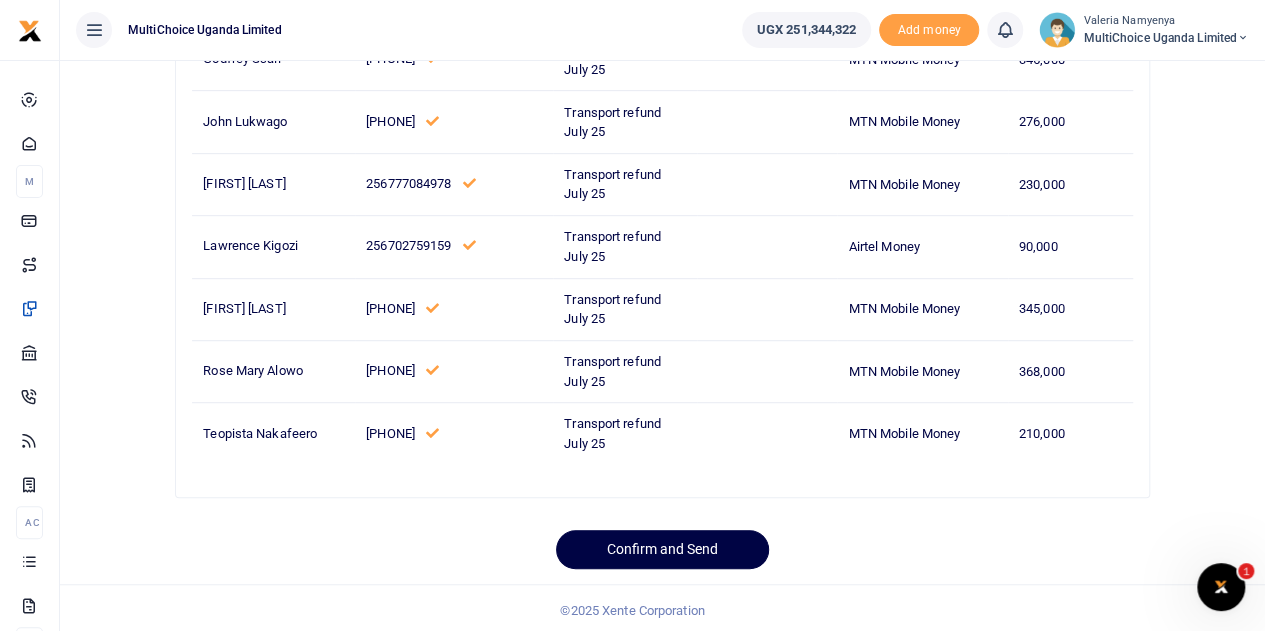 scroll, scrollTop: 444, scrollLeft: 0, axis: vertical 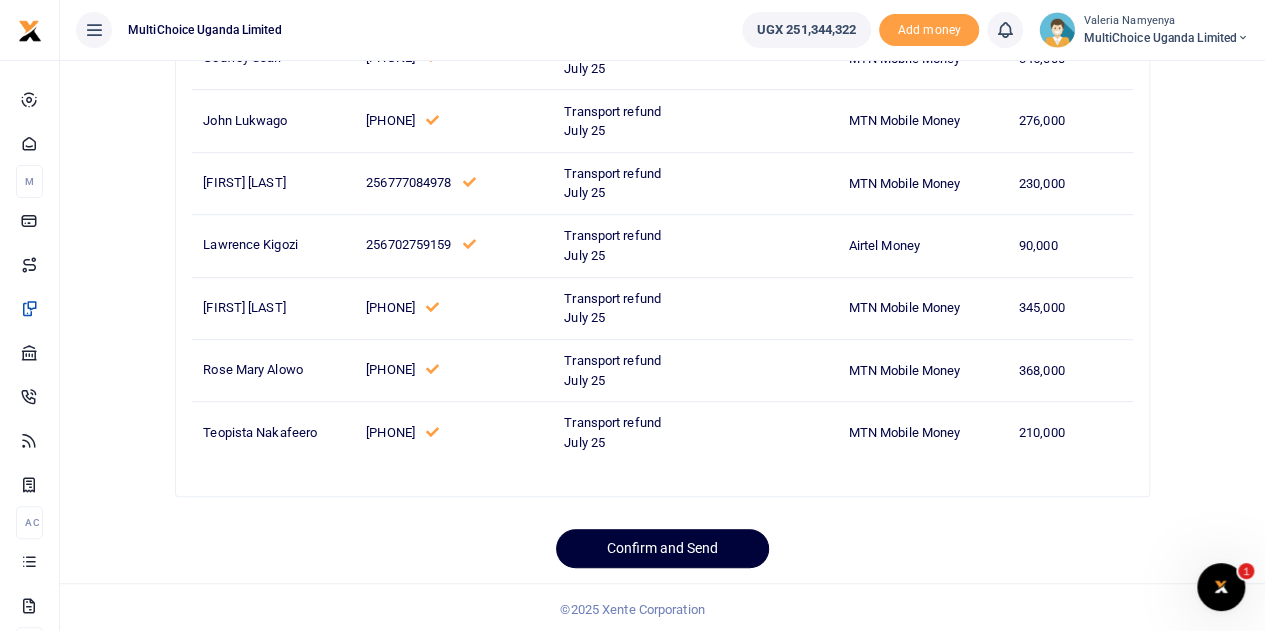 click on "Confirm and Send" at bounding box center (662, 548) 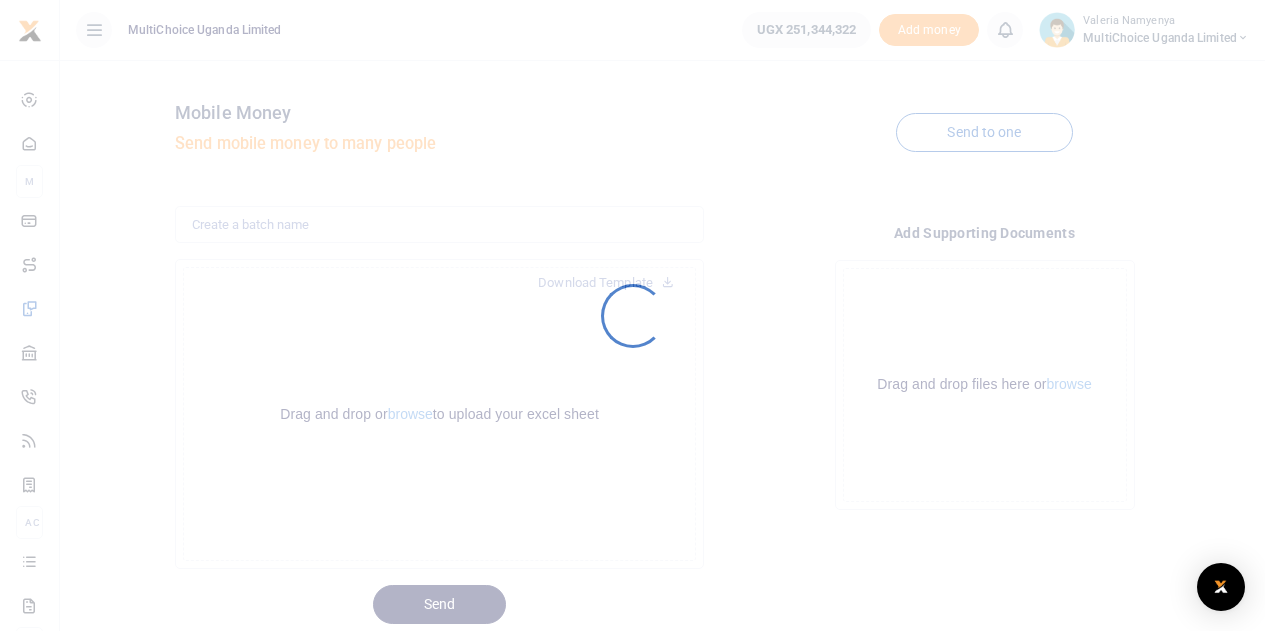scroll, scrollTop: 60, scrollLeft: 0, axis: vertical 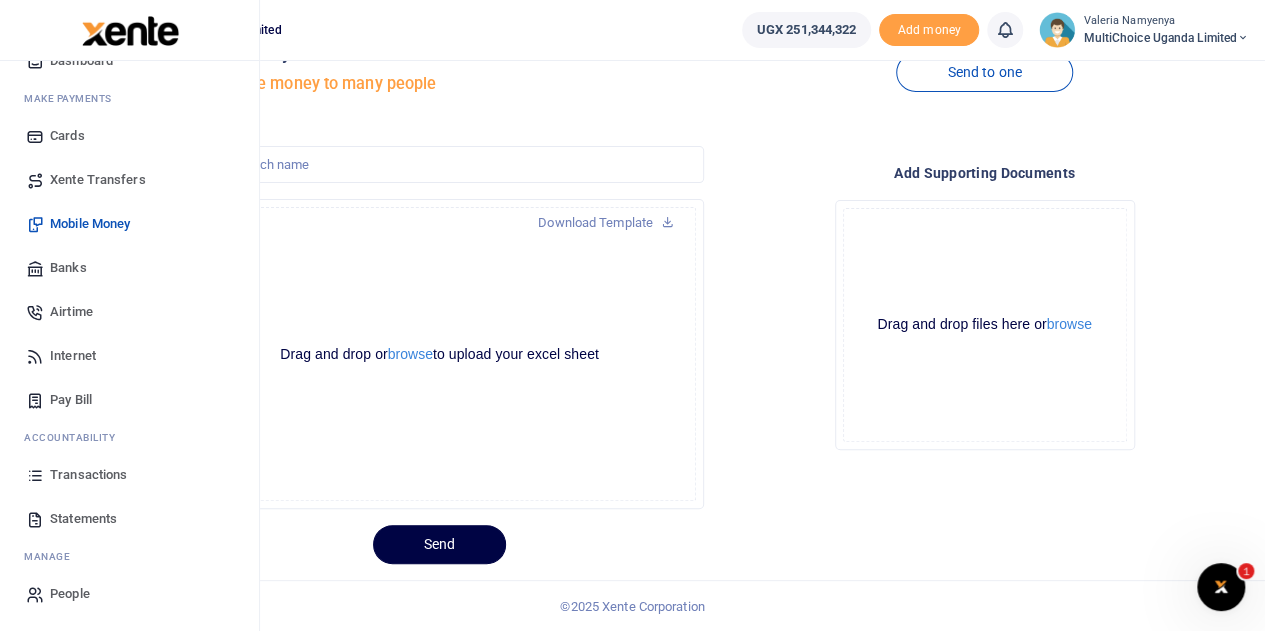 click on "Transactions" at bounding box center (88, 475) 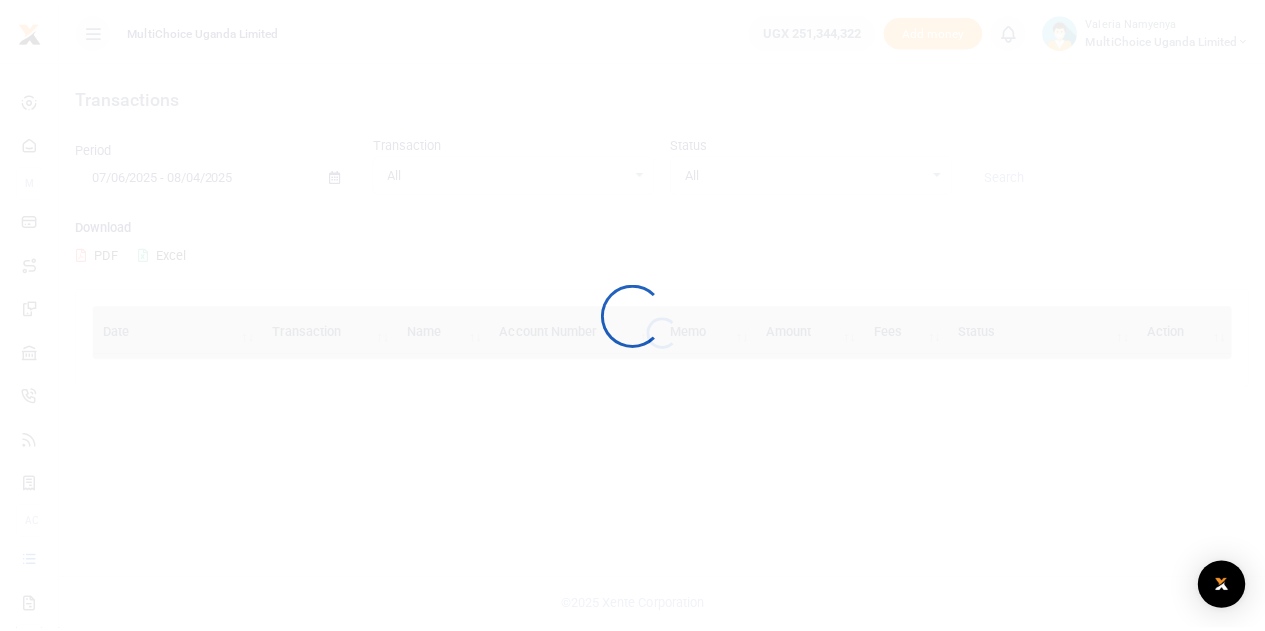 scroll, scrollTop: 0, scrollLeft: 0, axis: both 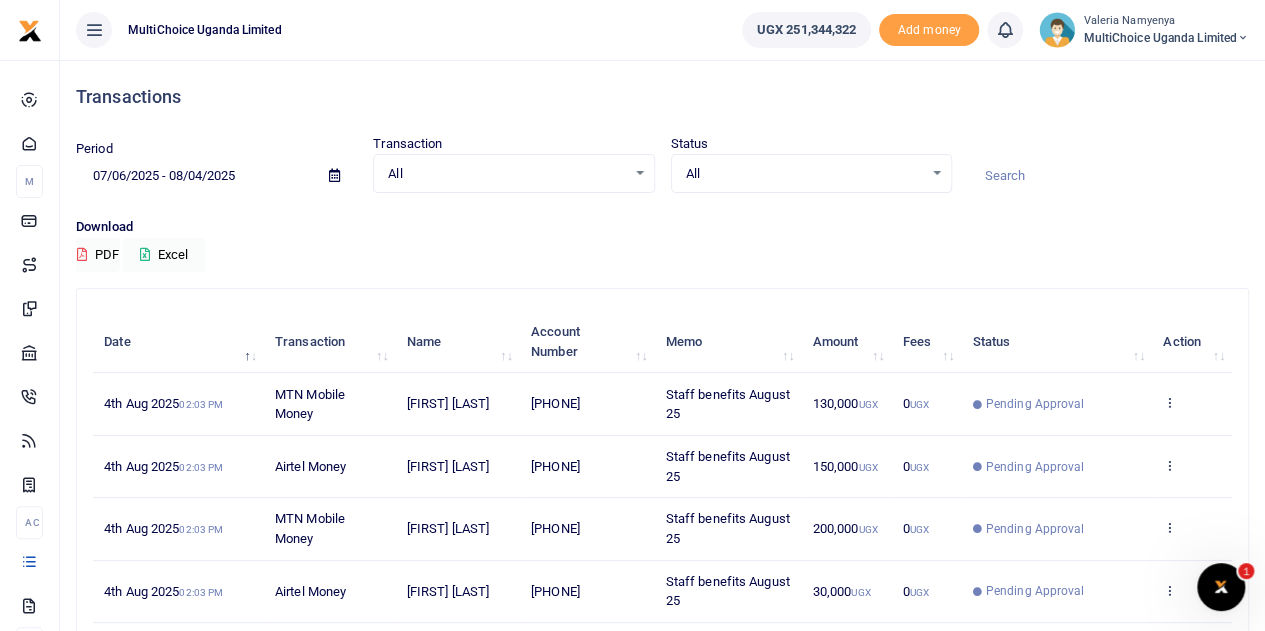 click on "All Select an option..." at bounding box center [811, 174] 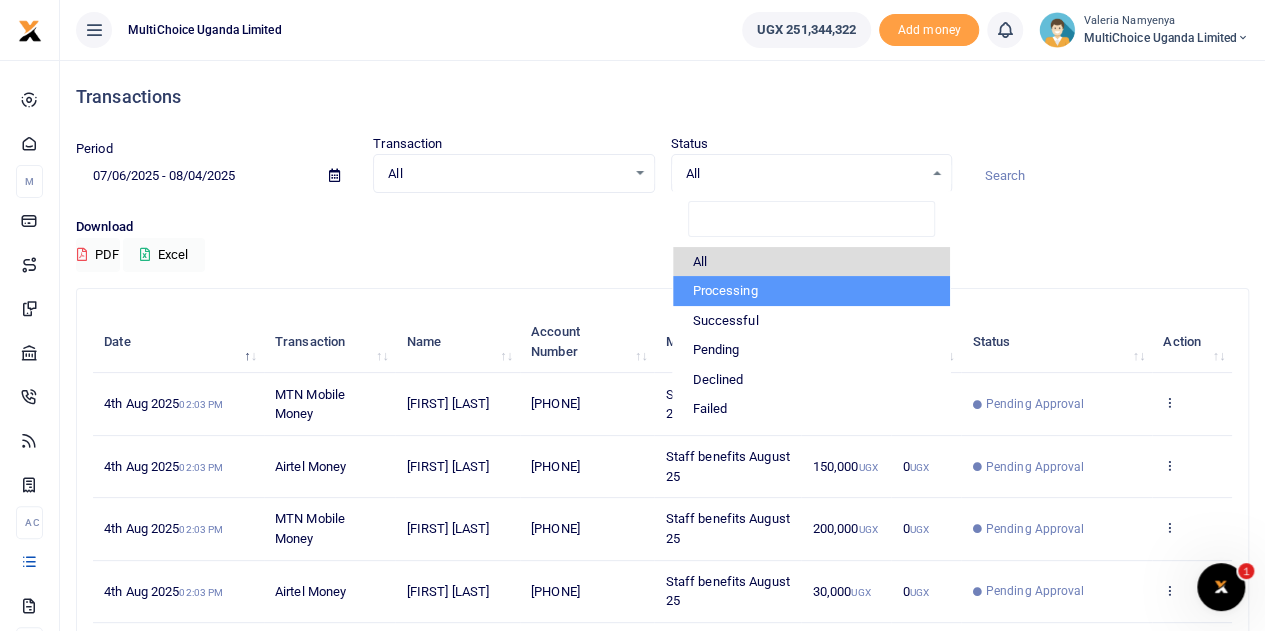 click on "Processing" at bounding box center [811, 291] 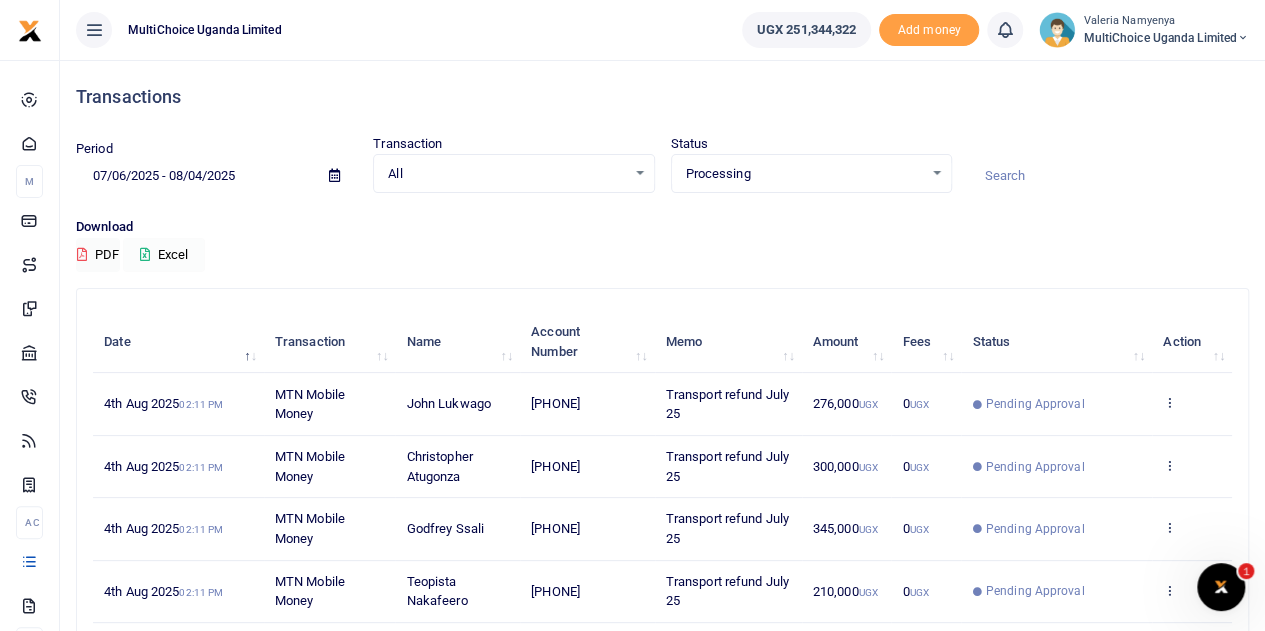 click at bounding box center (145, 254) 